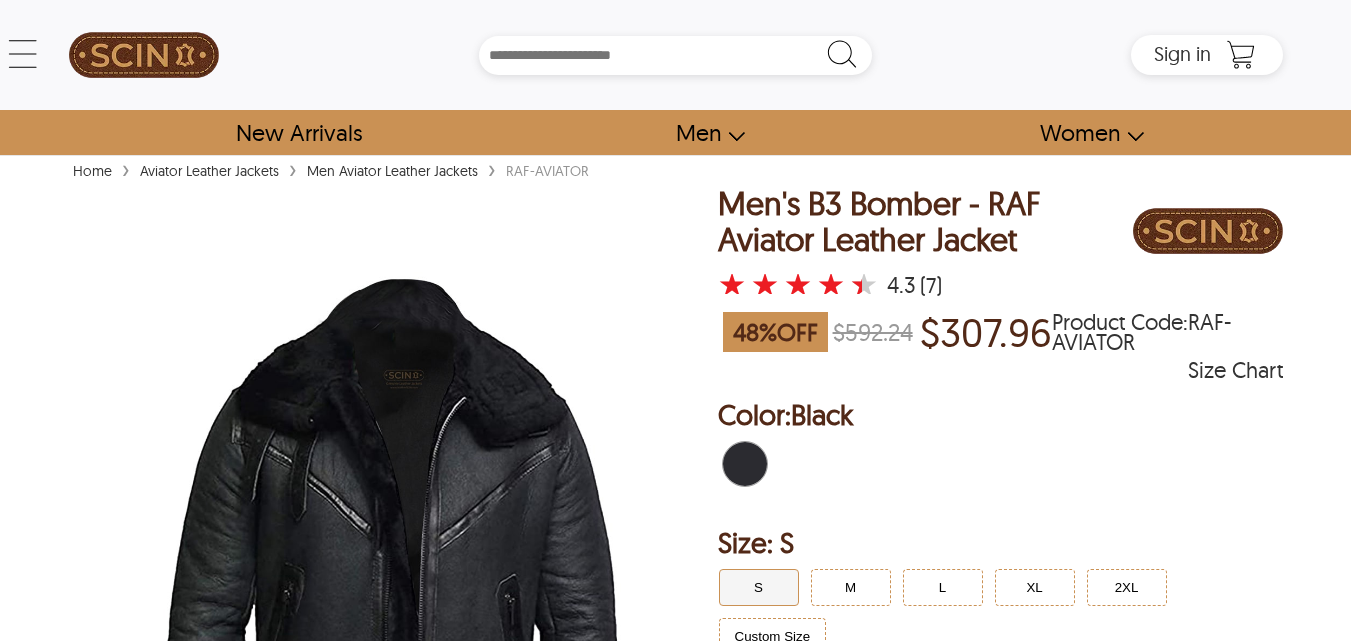 scroll, scrollTop: 230, scrollLeft: 0, axis: vertical 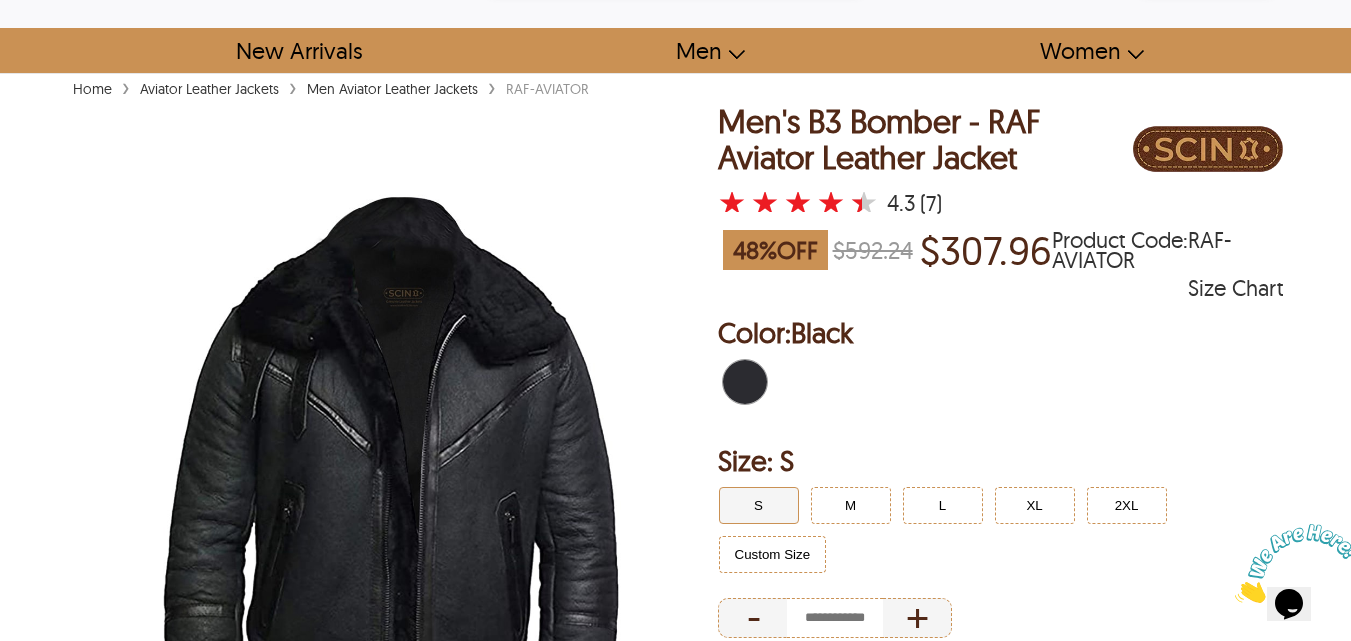 click at bounding box center (1297, 563) 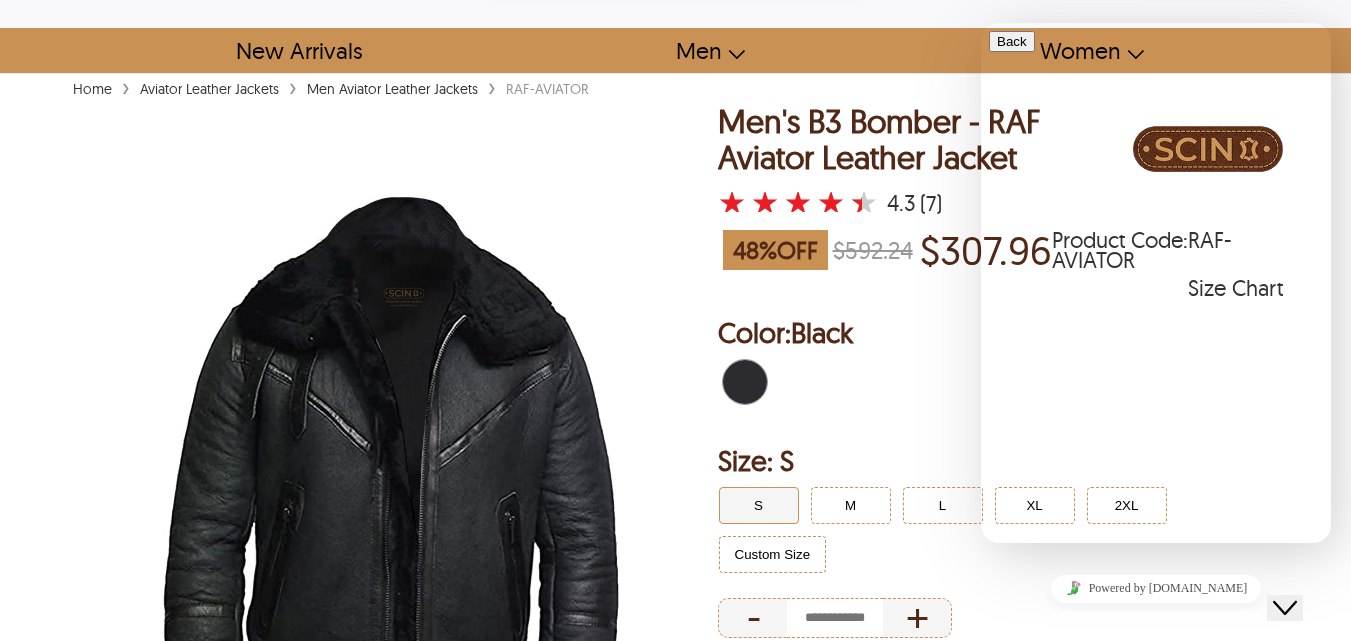 click on "New Conversation" at bounding box center [1156, 733] 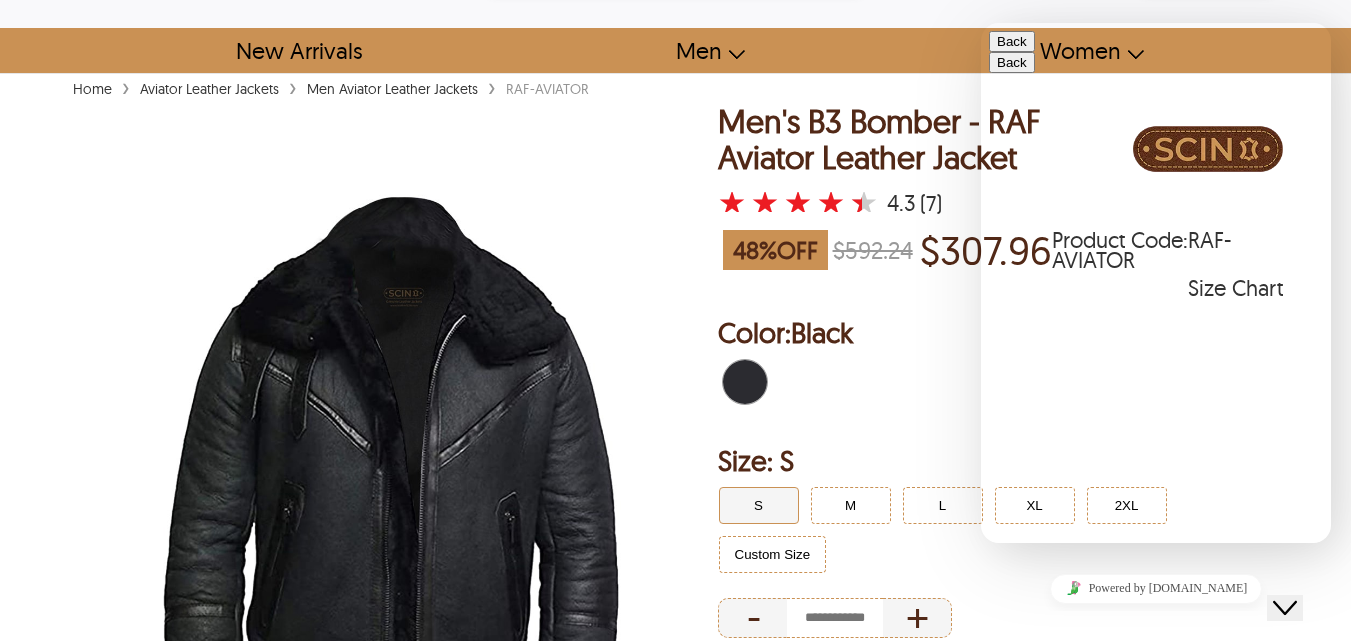 click on "*  Name" at bounding box center (1076, 746) 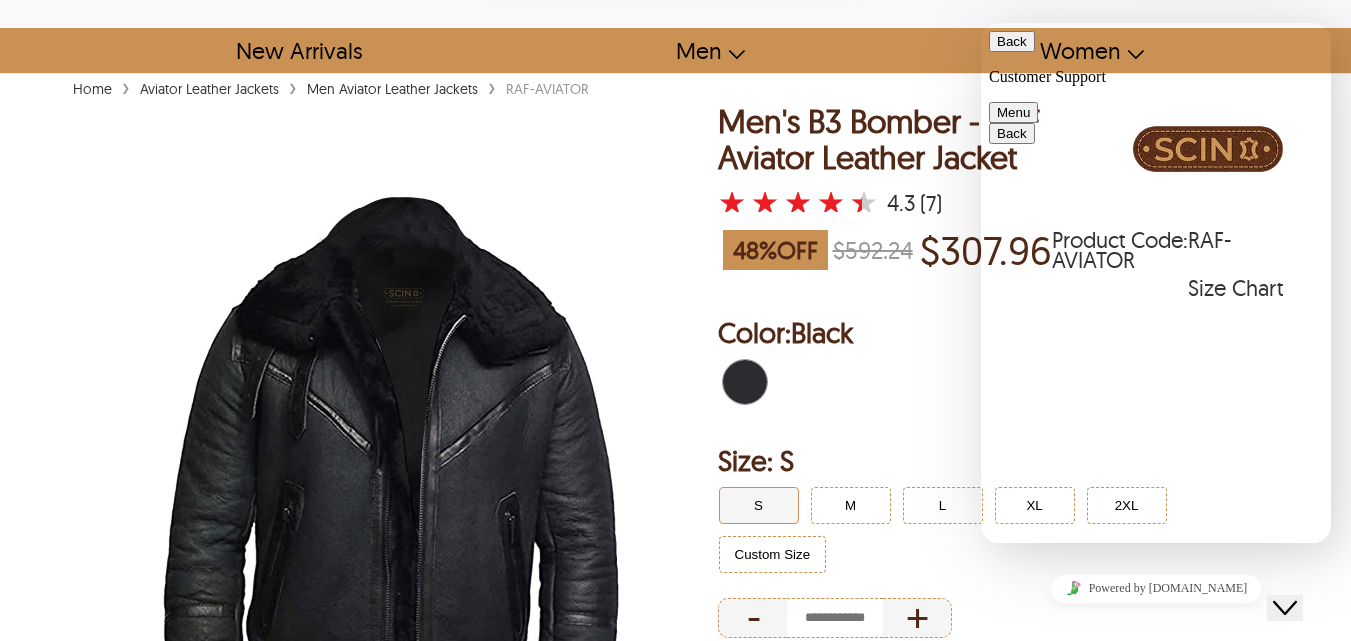 click at bounding box center (981, 23) 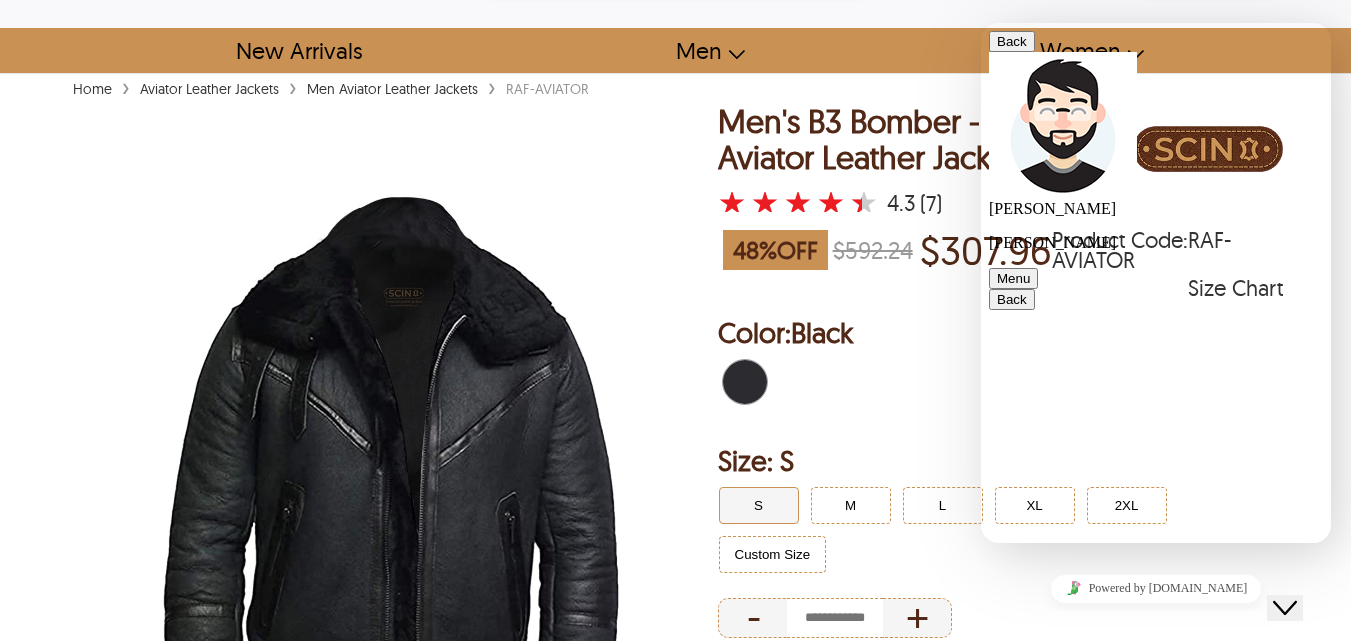 scroll, scrollTop: 73, scrollLeft: 0, axis: vertical 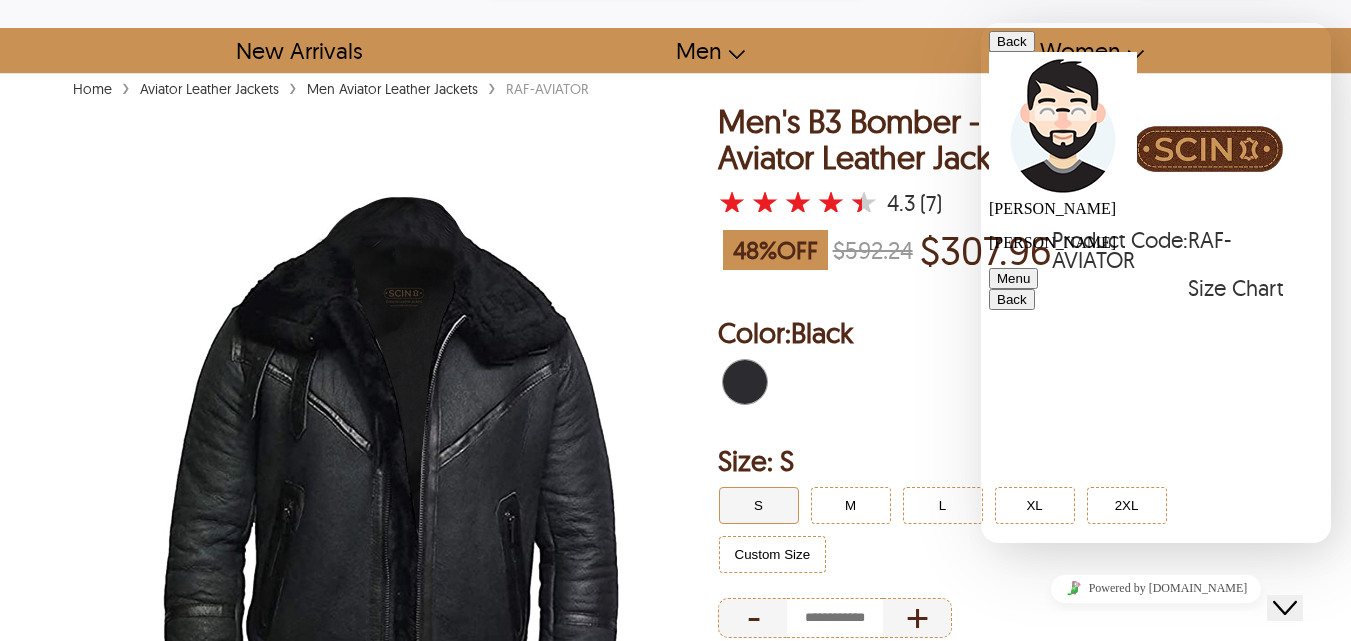 type on "**********" 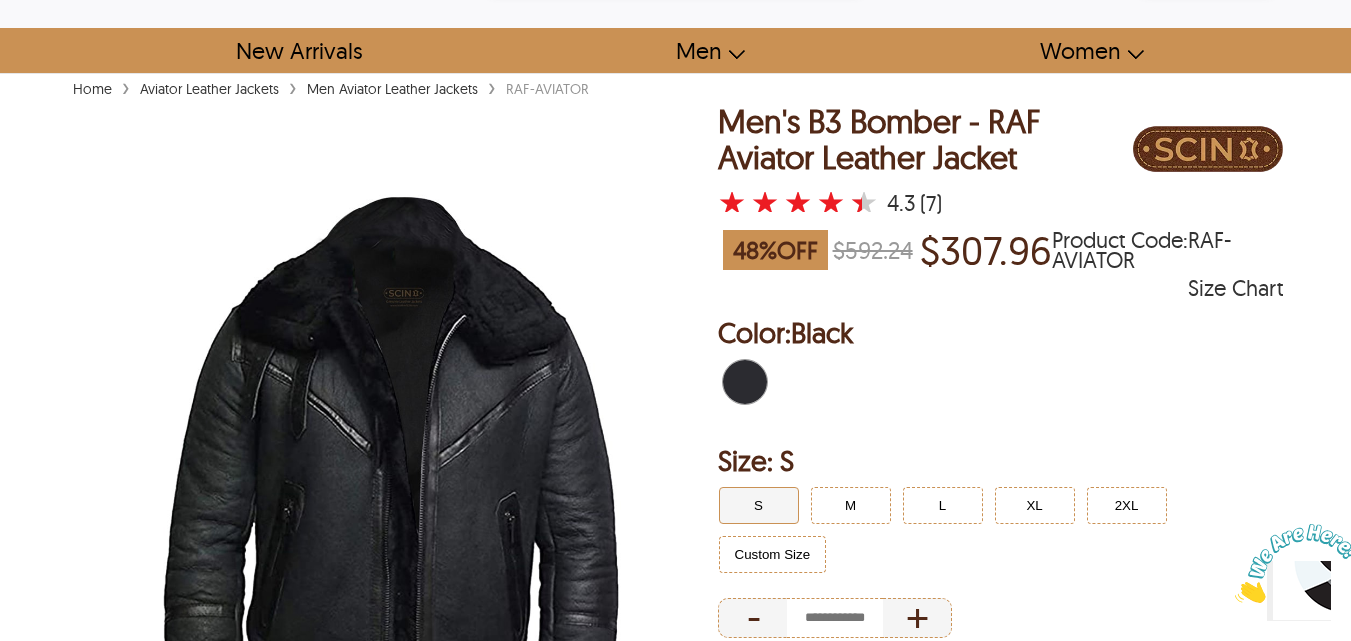 click at bounding box center (1297, 563) 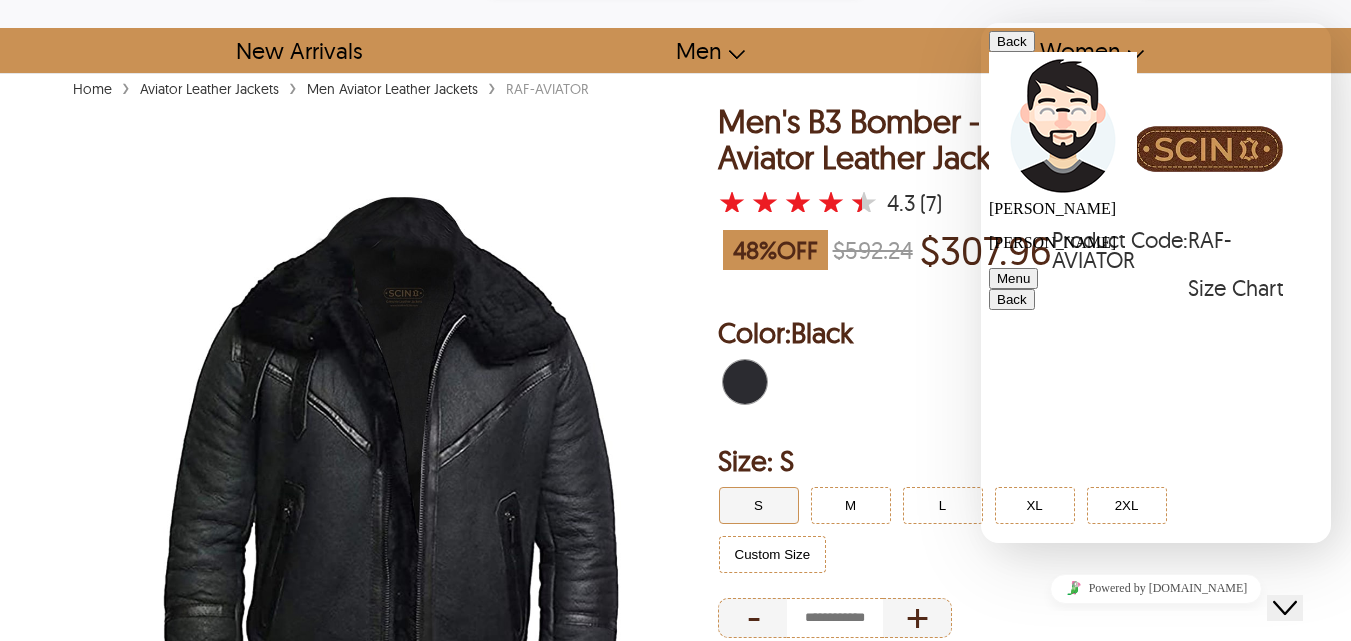 click at bounding box center [997, 2322] 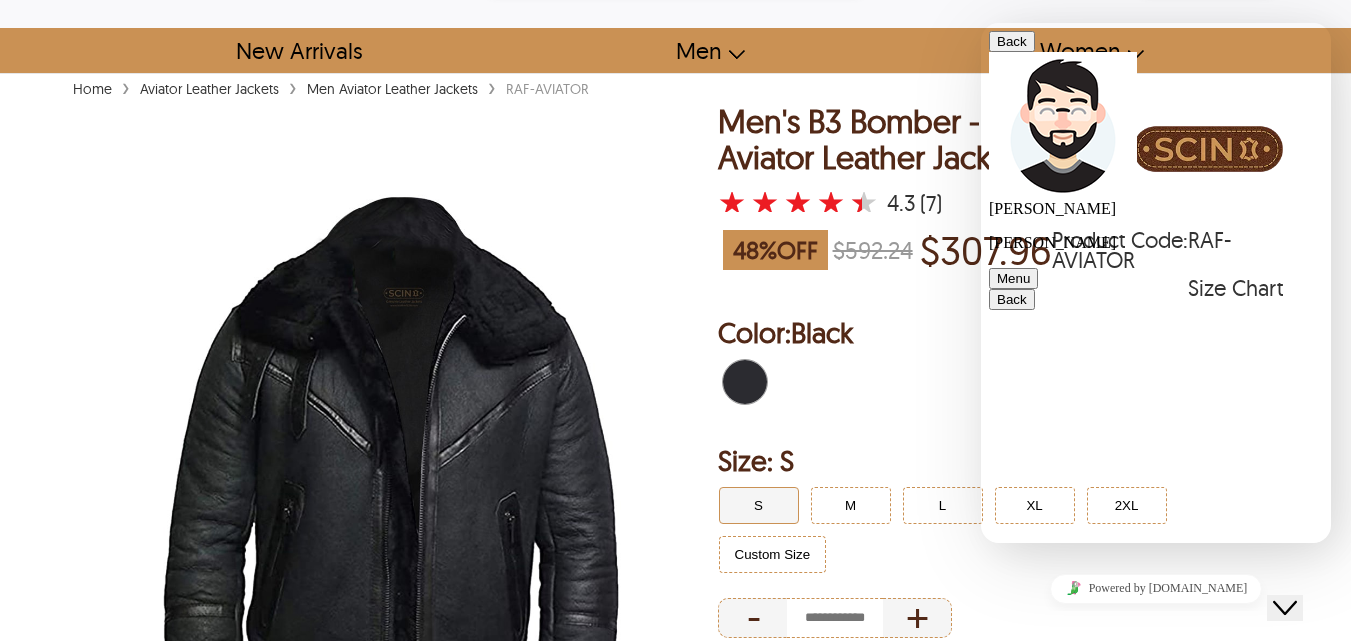 scroll, scrollTop: 598, scrollLeft: 0, axis: vertical 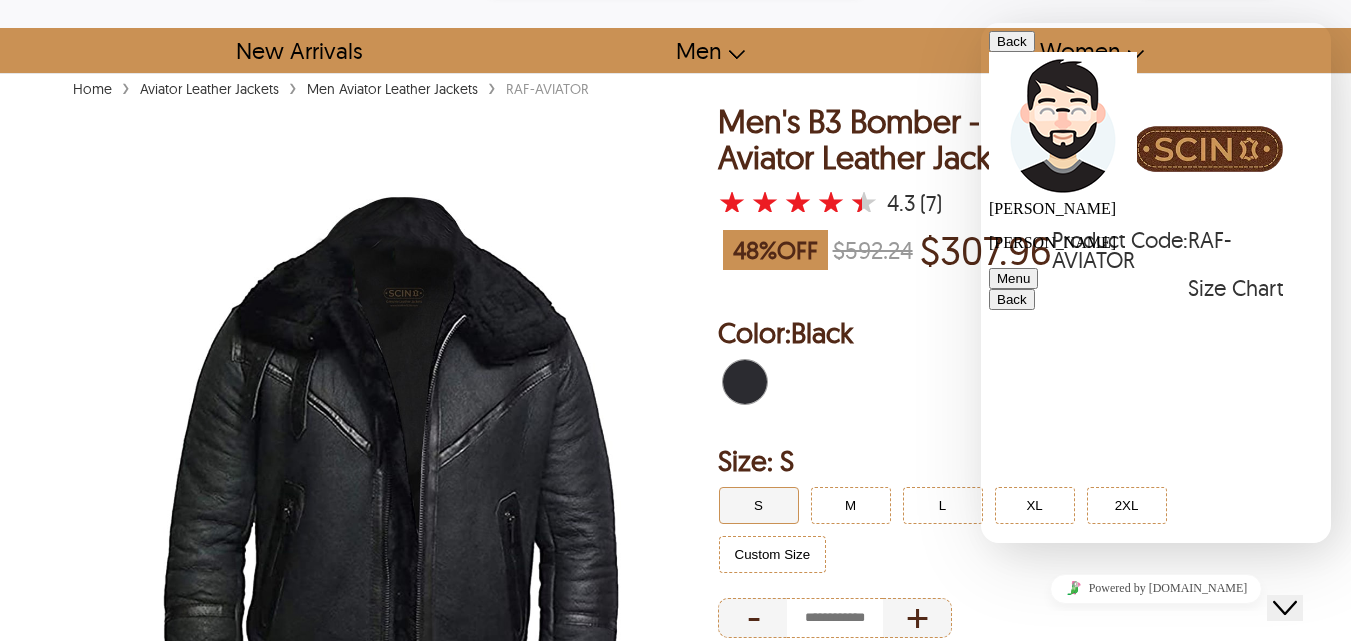 type on "**********" 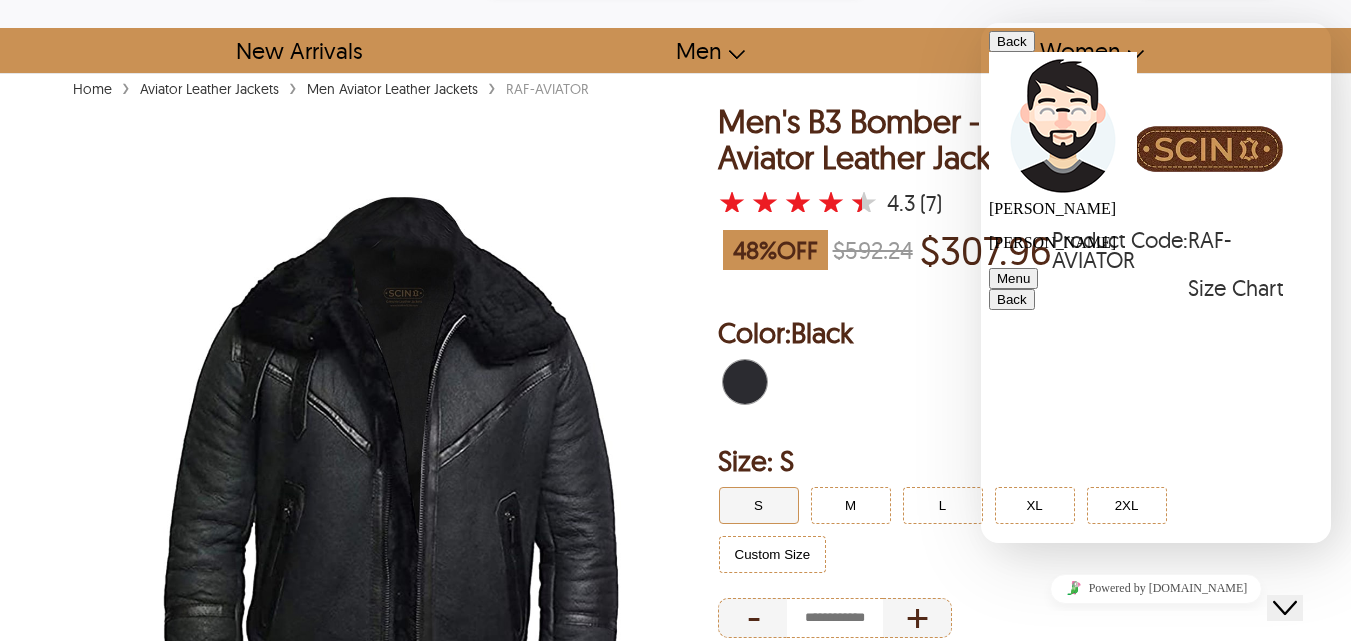 type on "*****" 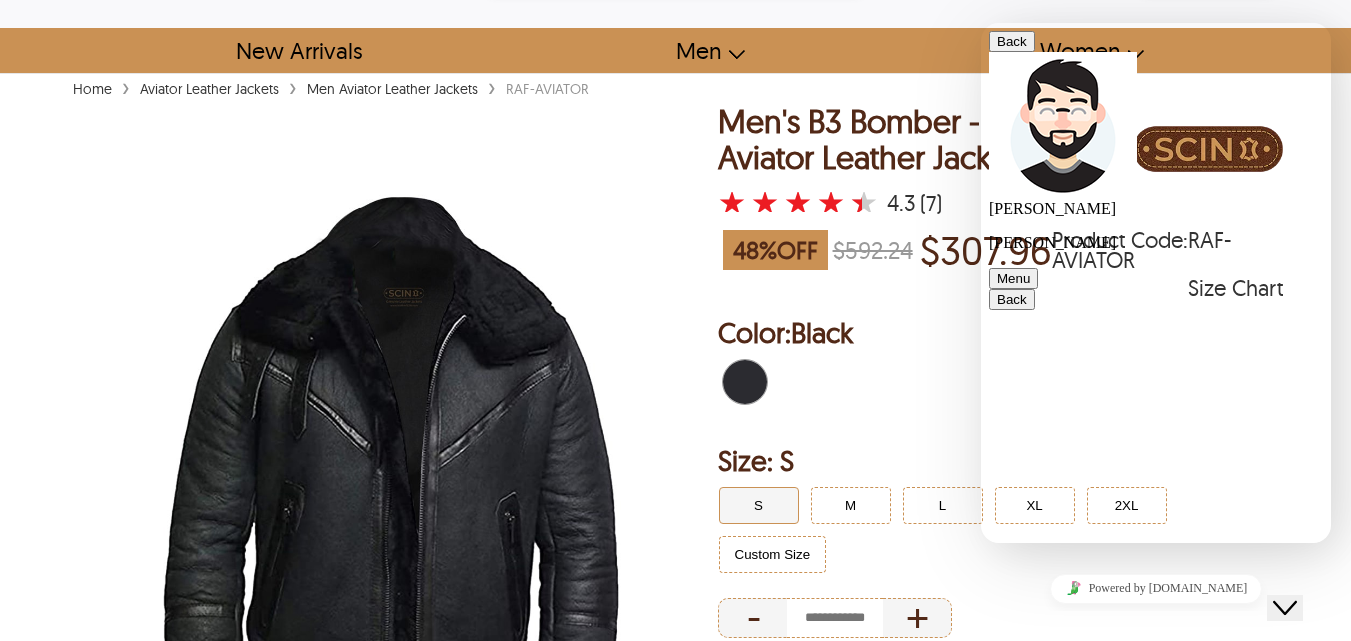scroll, scrollTop: 1079, scrollLeft: 0, axis: vertical 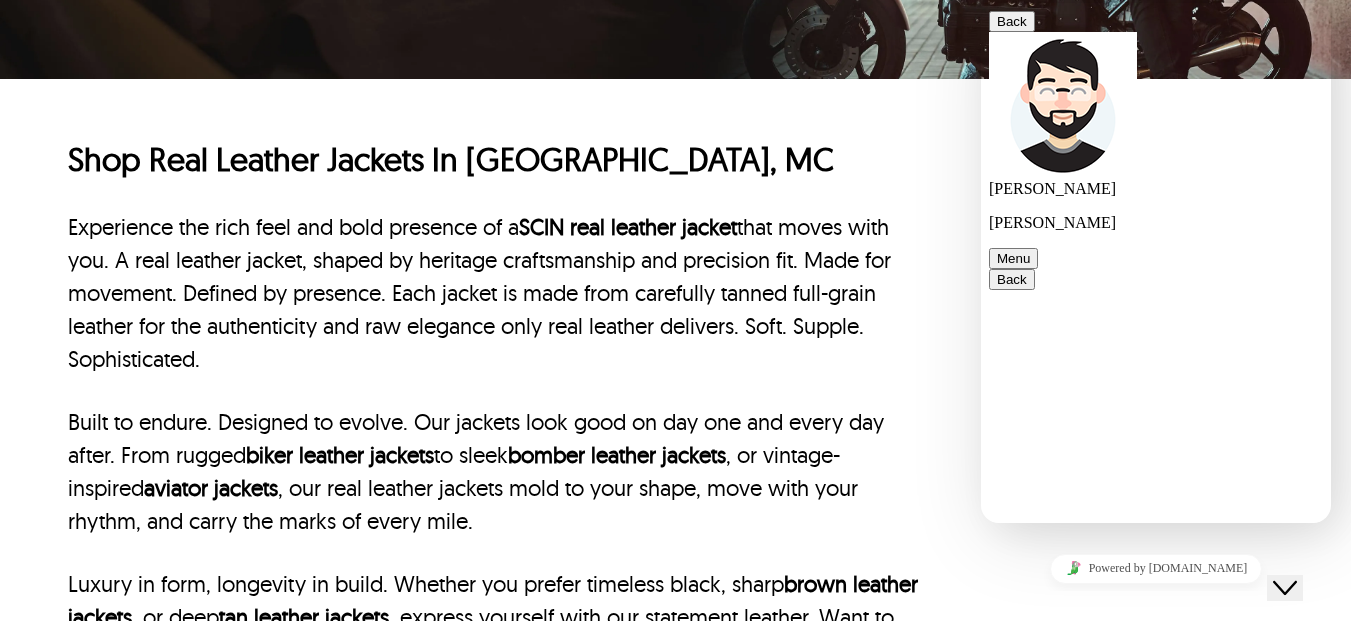 click on "Experience the rich feel and bold presence of a  SCIN   real leather jacket  that moves with you. A real leather jacket, shaped by heritage craftsmanship and precision fit. Made for movement. Defined by presence. Each jacket is made from carefully tanned full-grain leather for the authenticity and raw elegance only real leather delivers. Soft. Supple. Sophisticated." at bounding box center (493, 293) 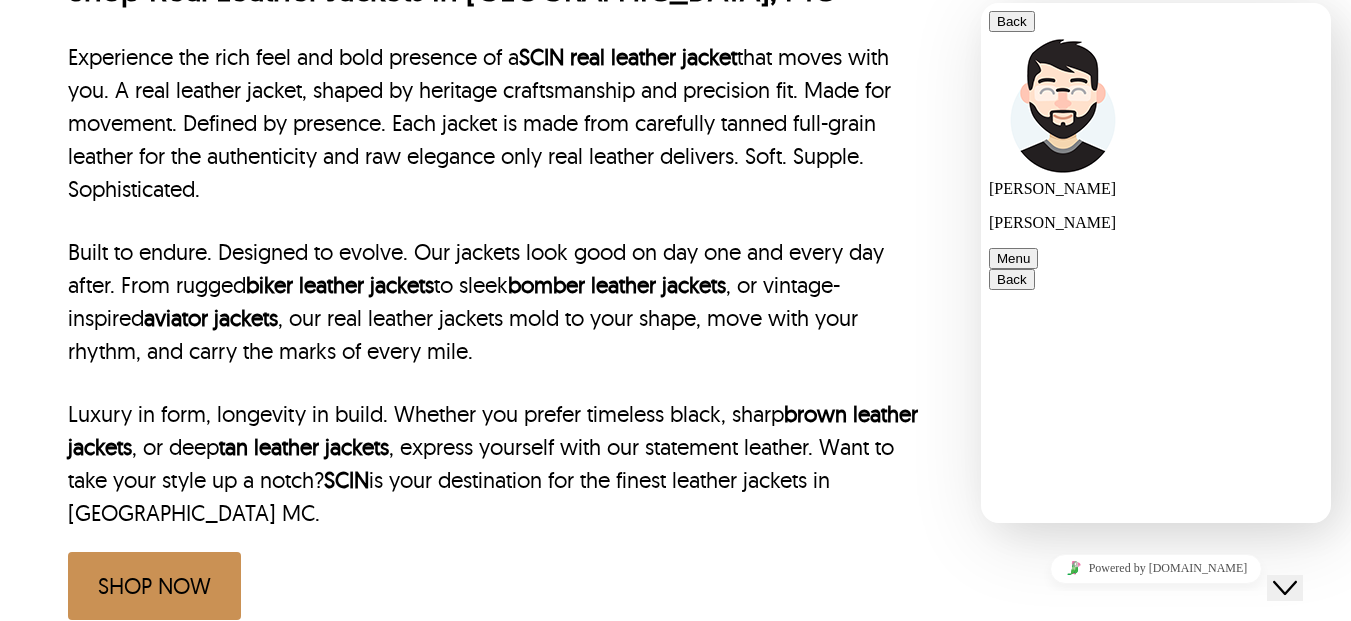 scroll, scrollTop: 707, scrollLeft: 0, axis: vertical 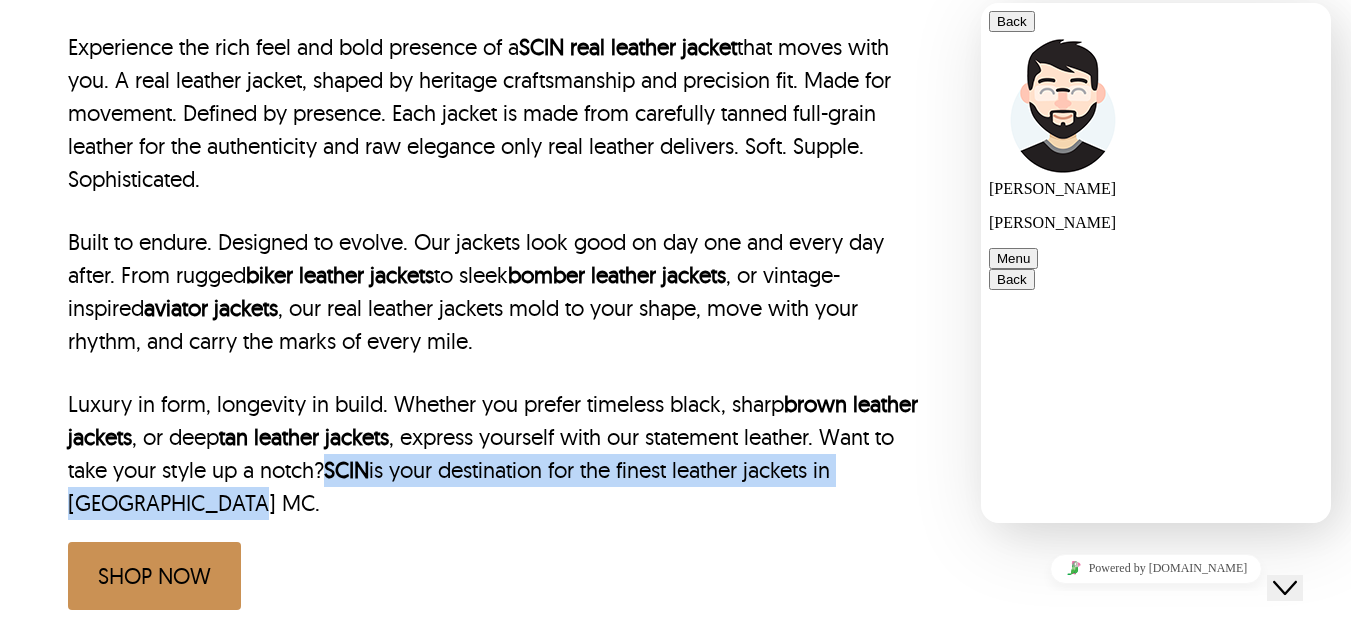 drag, startPoint x: 406, startPoint y: 474, endPoint x: 651, endPoint y: 506, distance: 247.08096 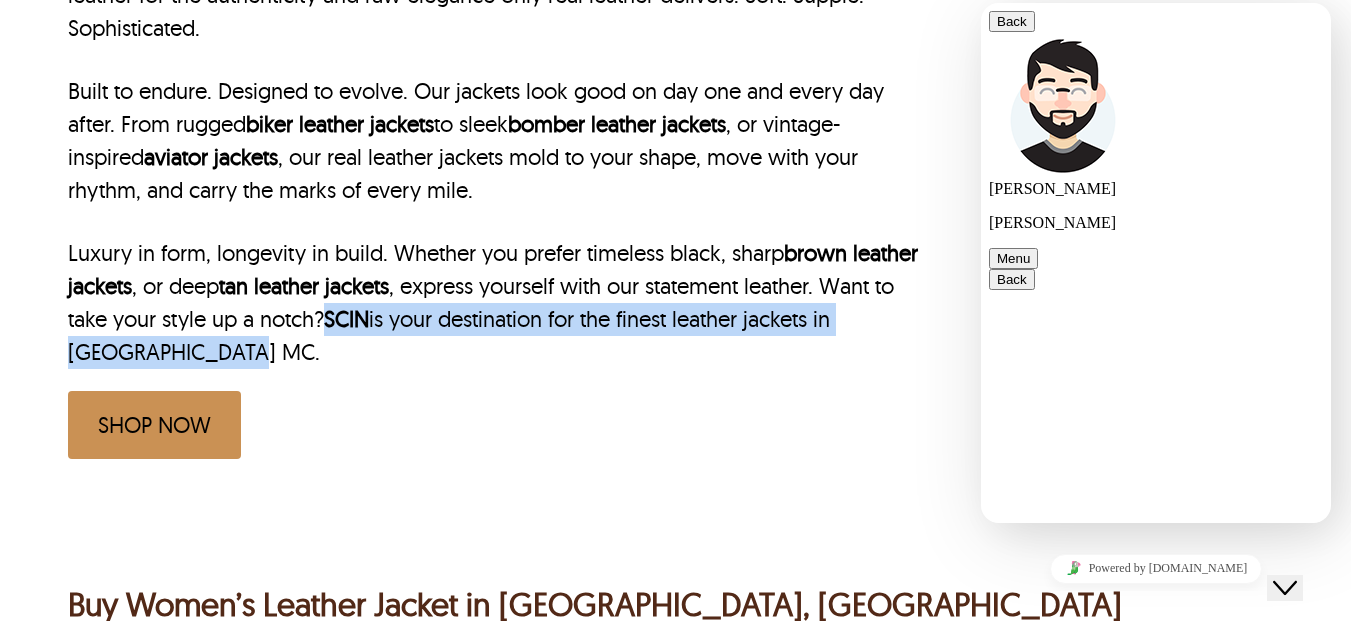 scroll, scrollTop: 857, scrollLeft: 0, axis: vertical 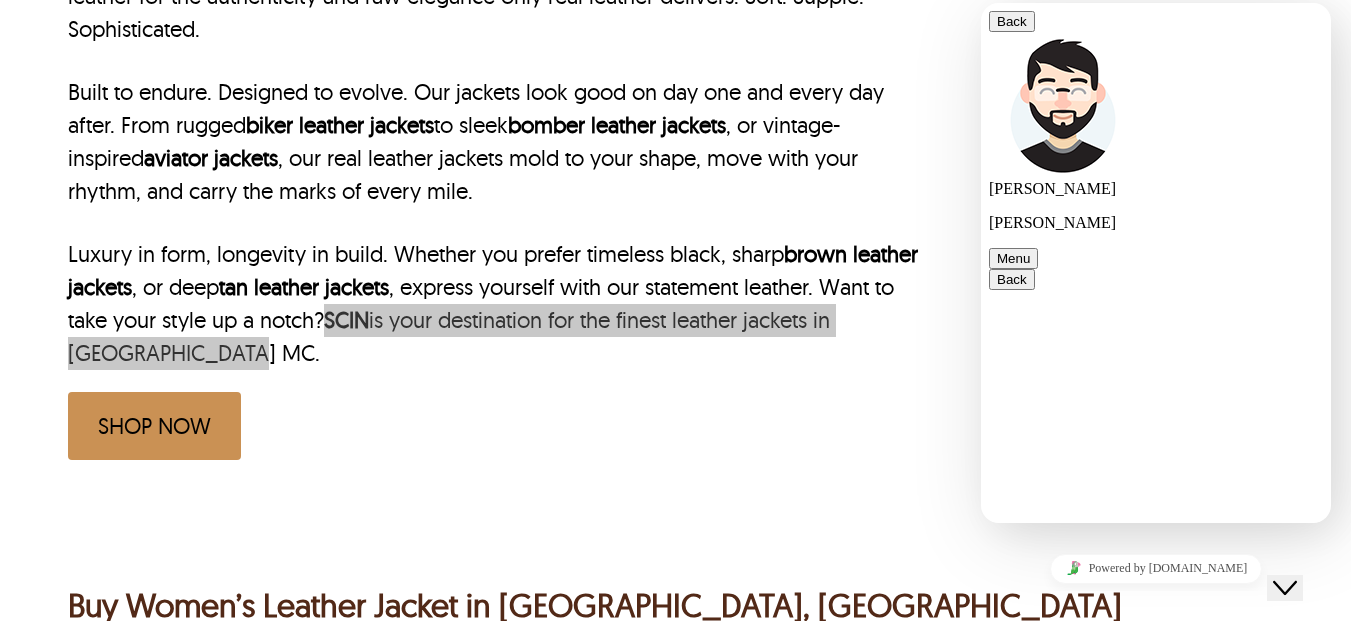 click at bounding box center [981, 3] 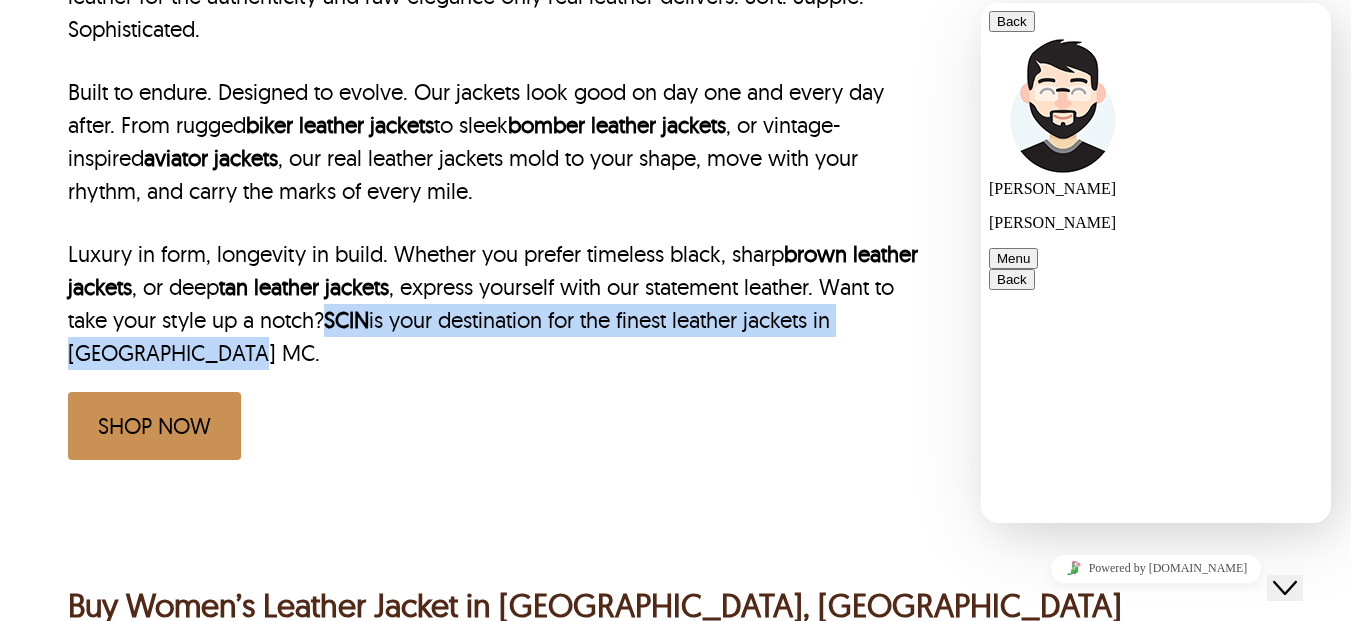 click on "SHOP NOW" at bounding box center [154, 426] 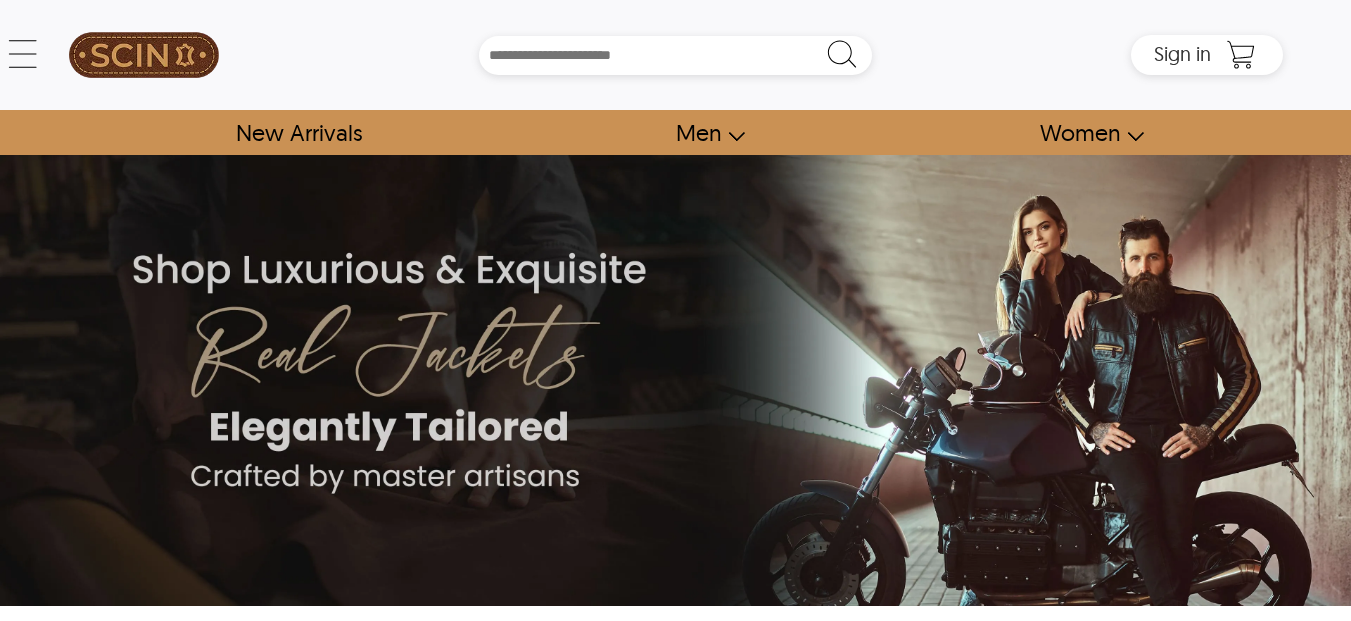 scroll, scrollTop: 0, scrollLeft: 0, axis: both 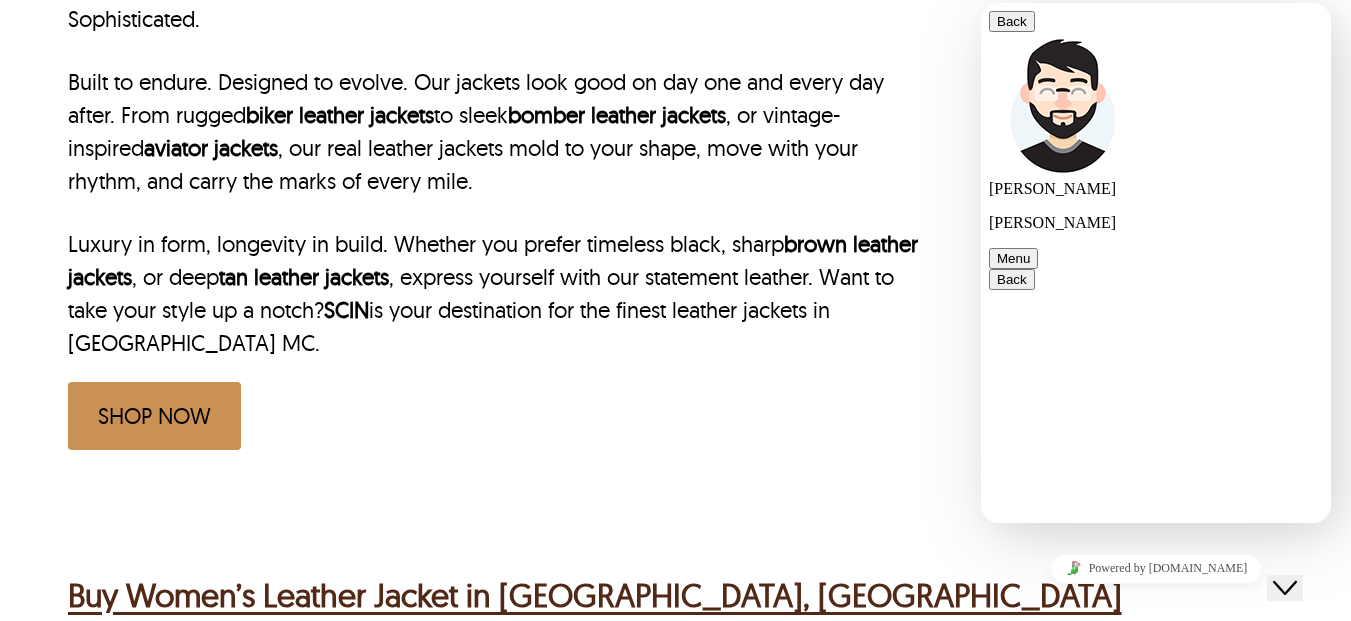 click on "SHOP NOW" at bounding box center [154, 416] 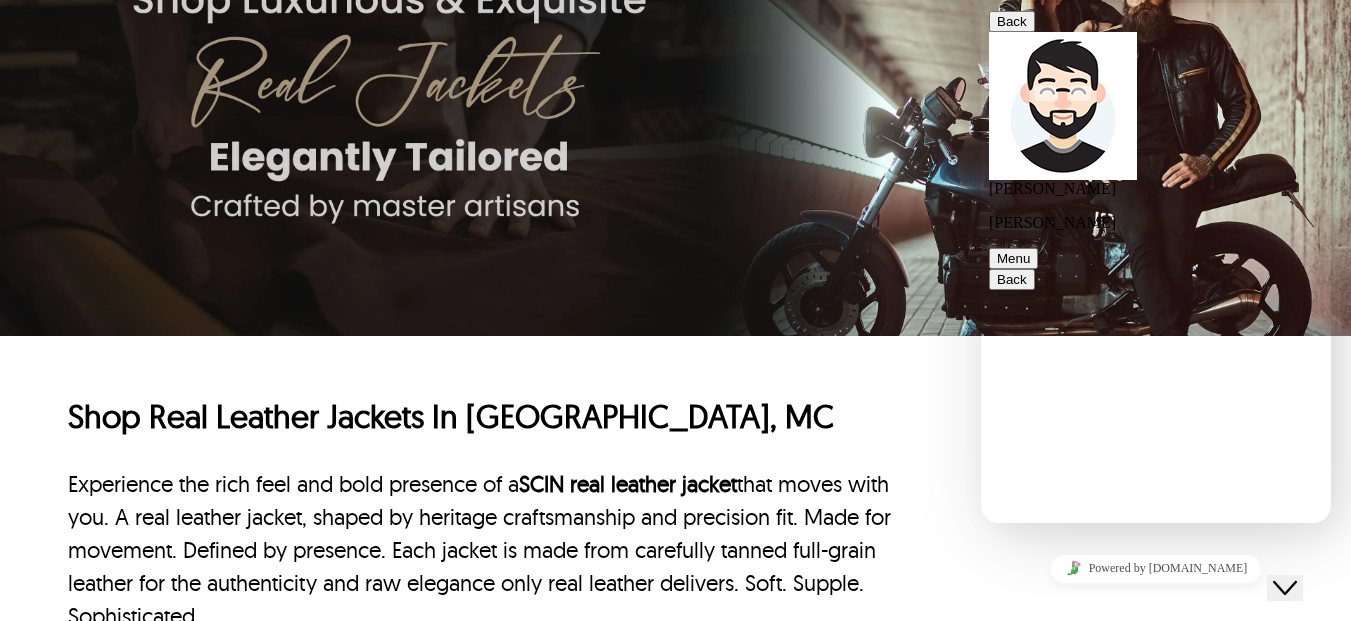 scroll, scrollTop: 0, scrollLeft: 0, axis: both 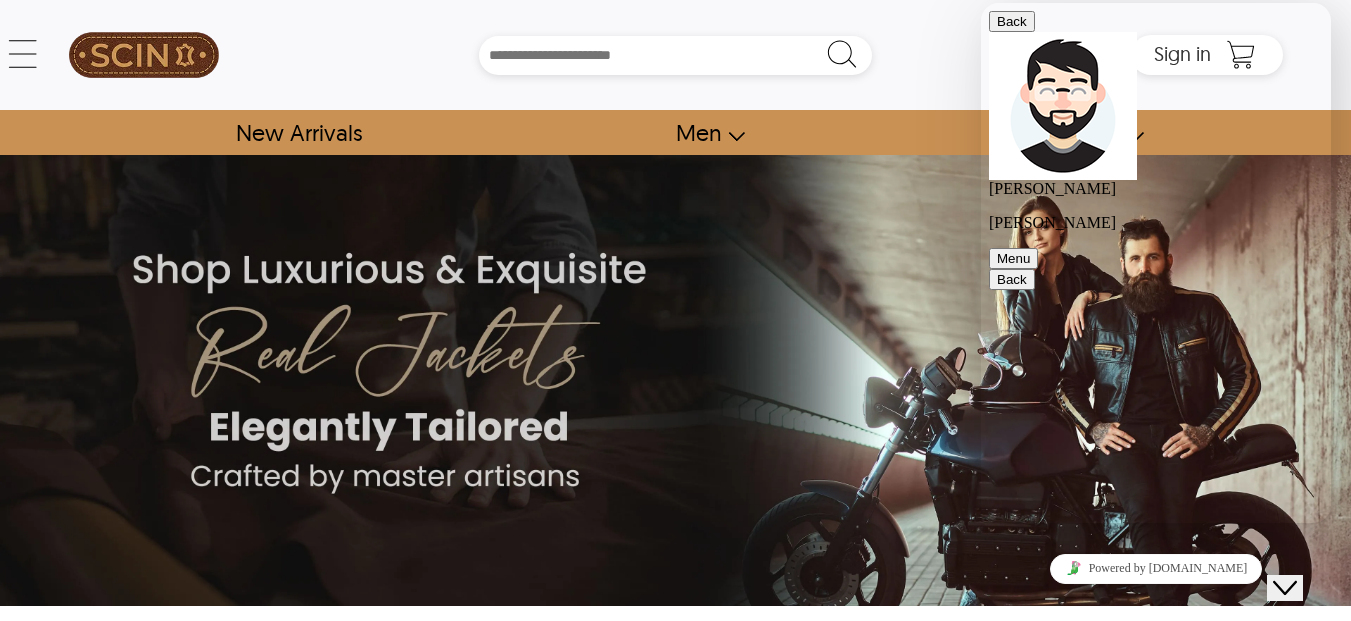 click on "Back" at bounding box center (1012, 21) 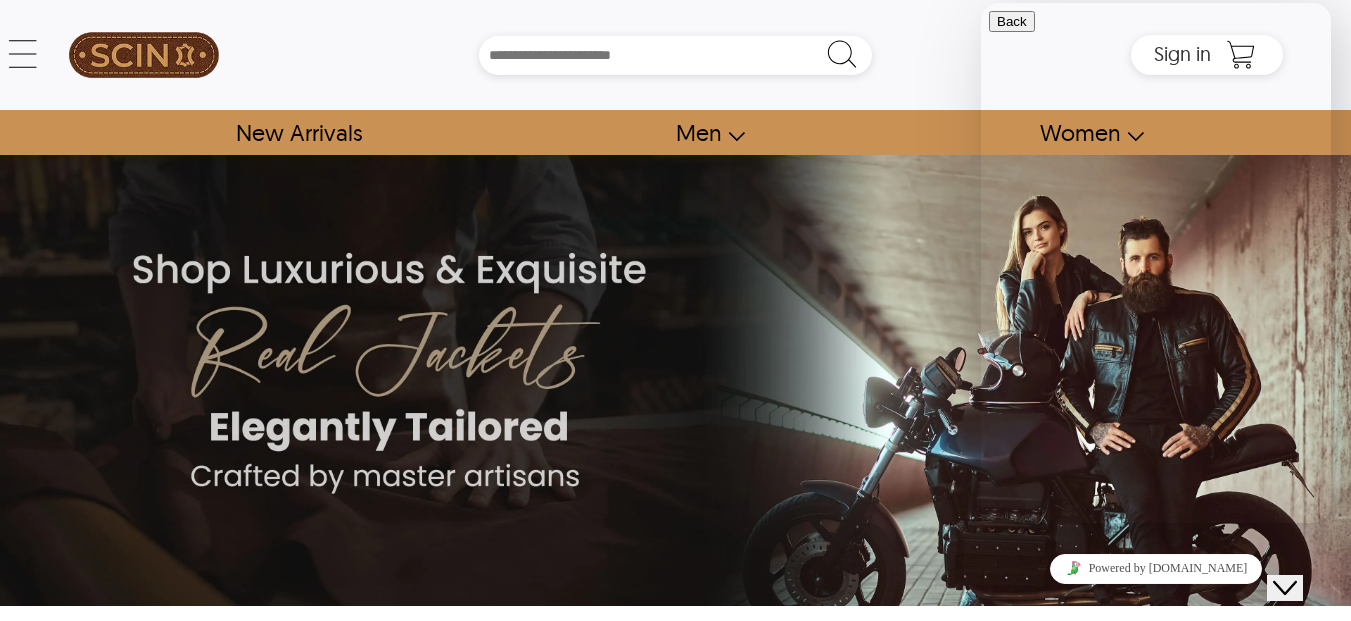 click on "Search Box" at bounding box center [676, 55] 